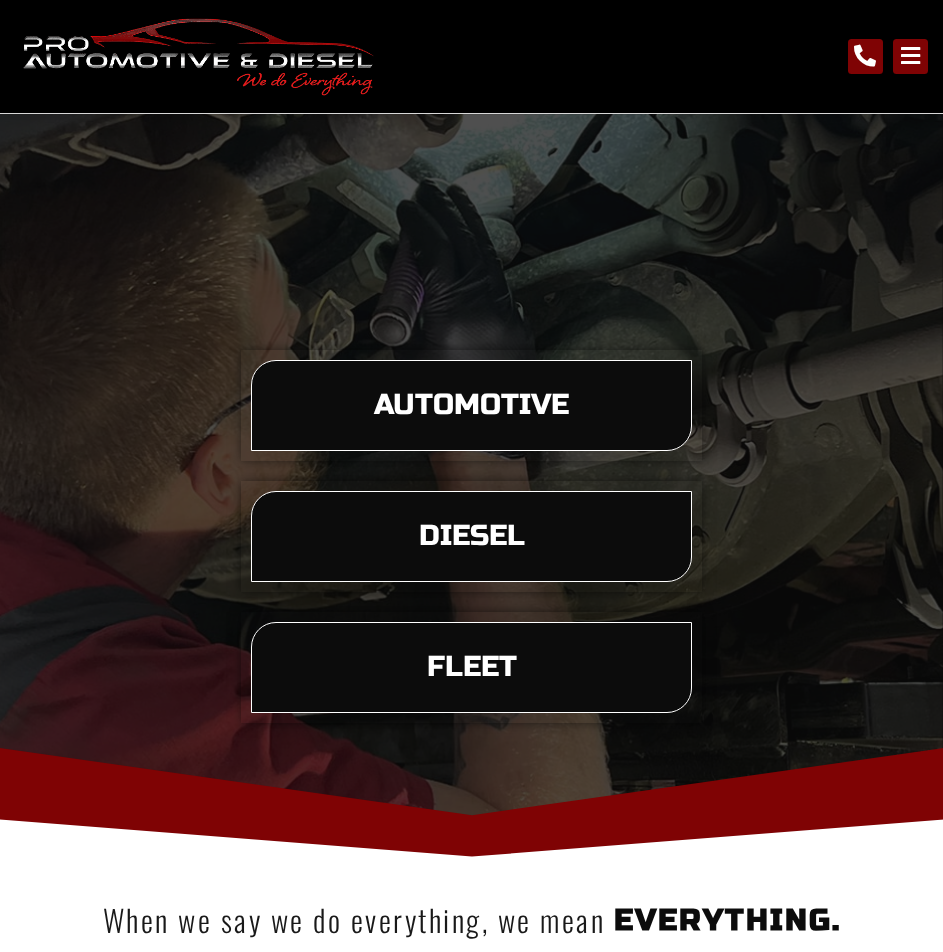 scroll, scrollTop: 0, scrollLeft: 0, axis: both 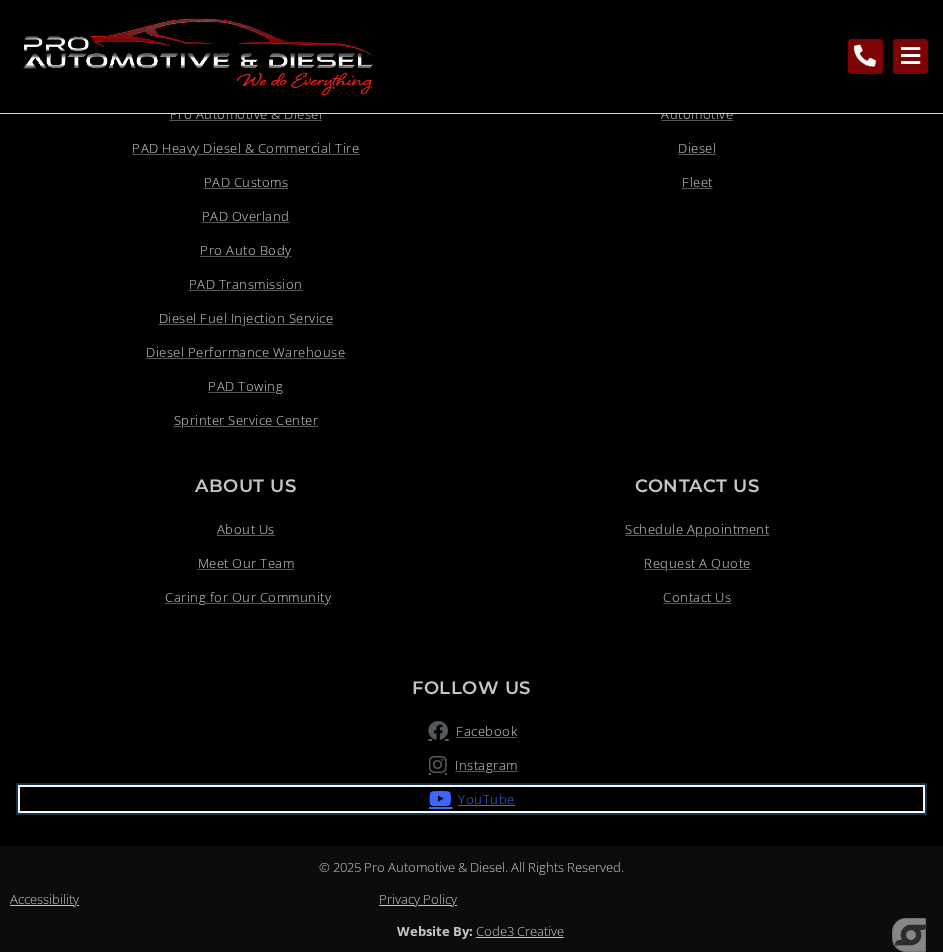click on "YouTube" at bounding box center (484, 799) 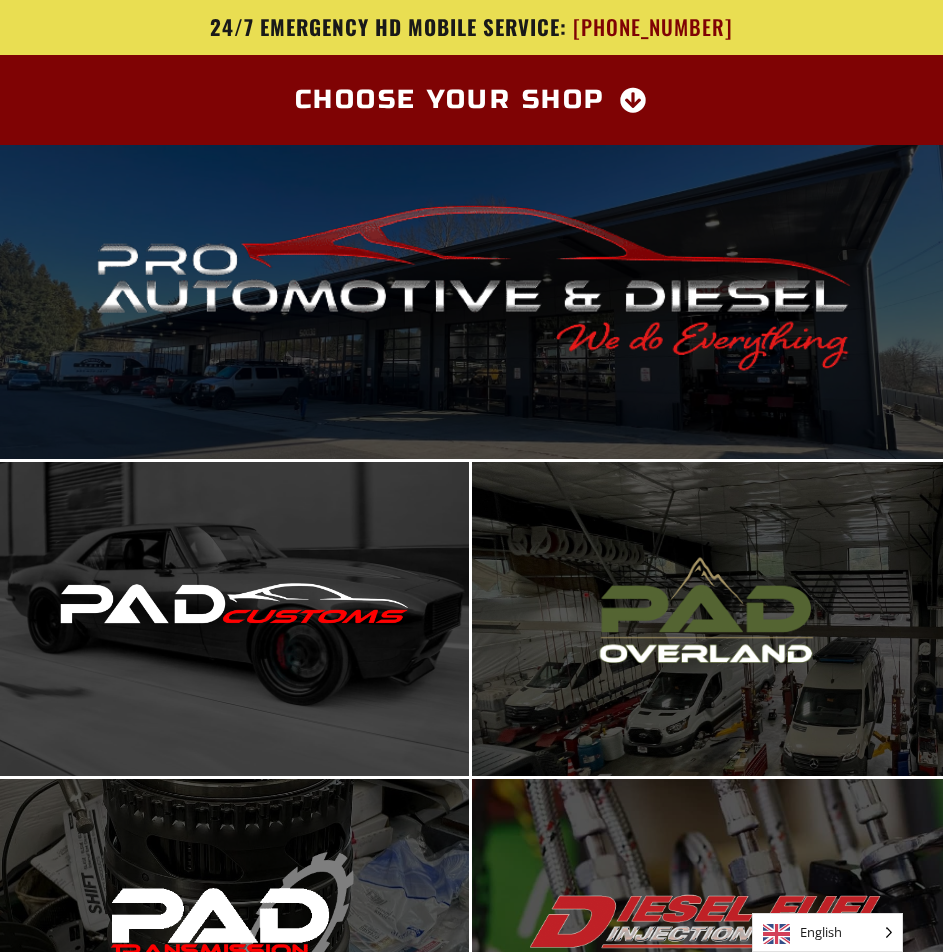 scroll, scrollTop: 0, scrollLeft: 0, axis: both 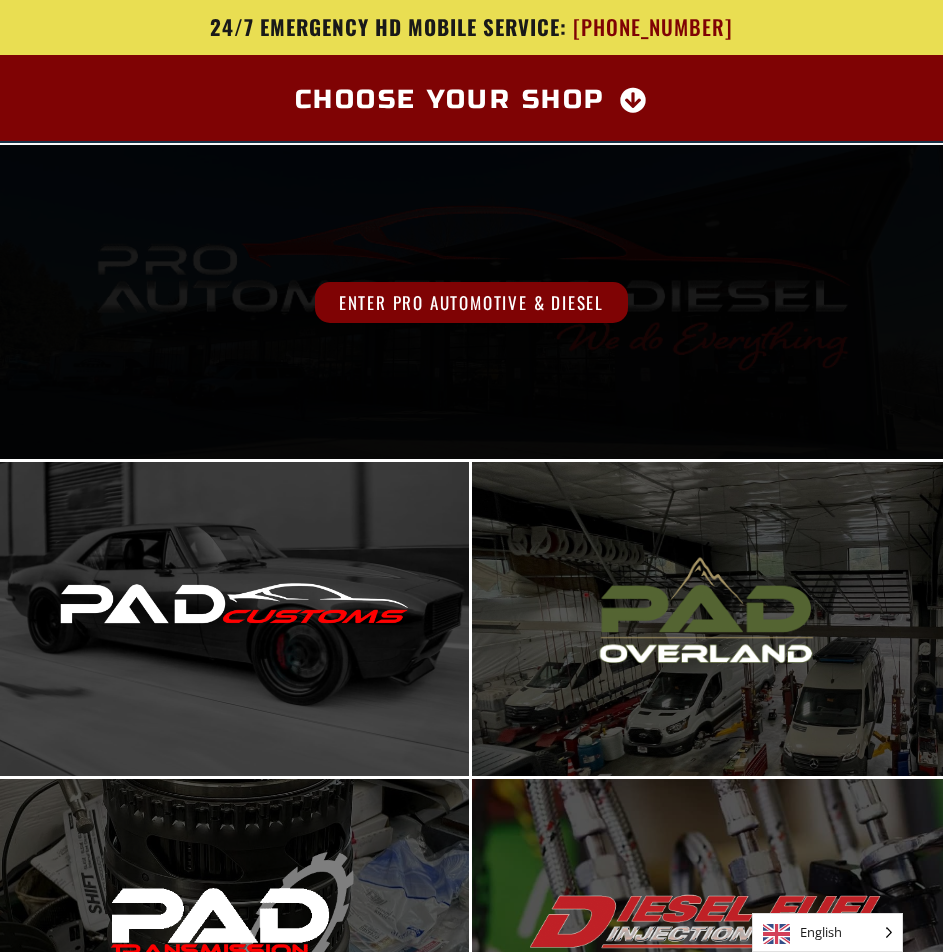 click on "Enter Pro Automotive & Diesel" at bounding box center [471, 302] 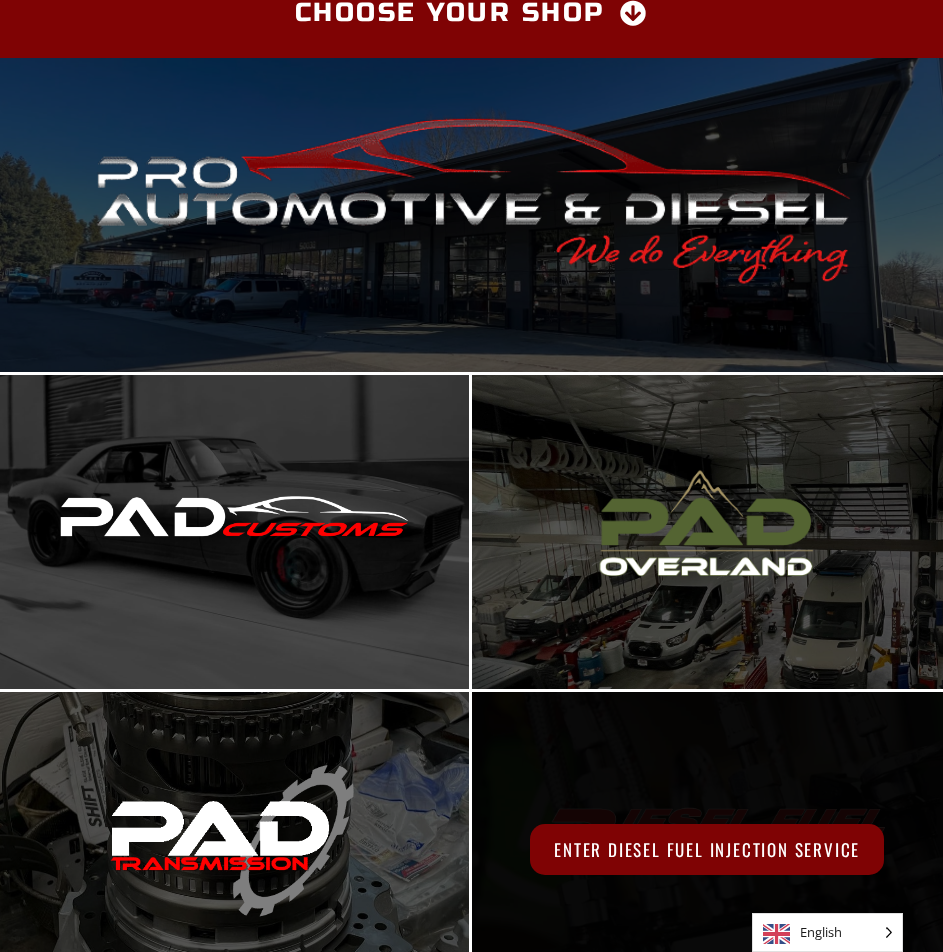 scroll, scrollTop: 200, scrollLeft: 0, axis: vertical 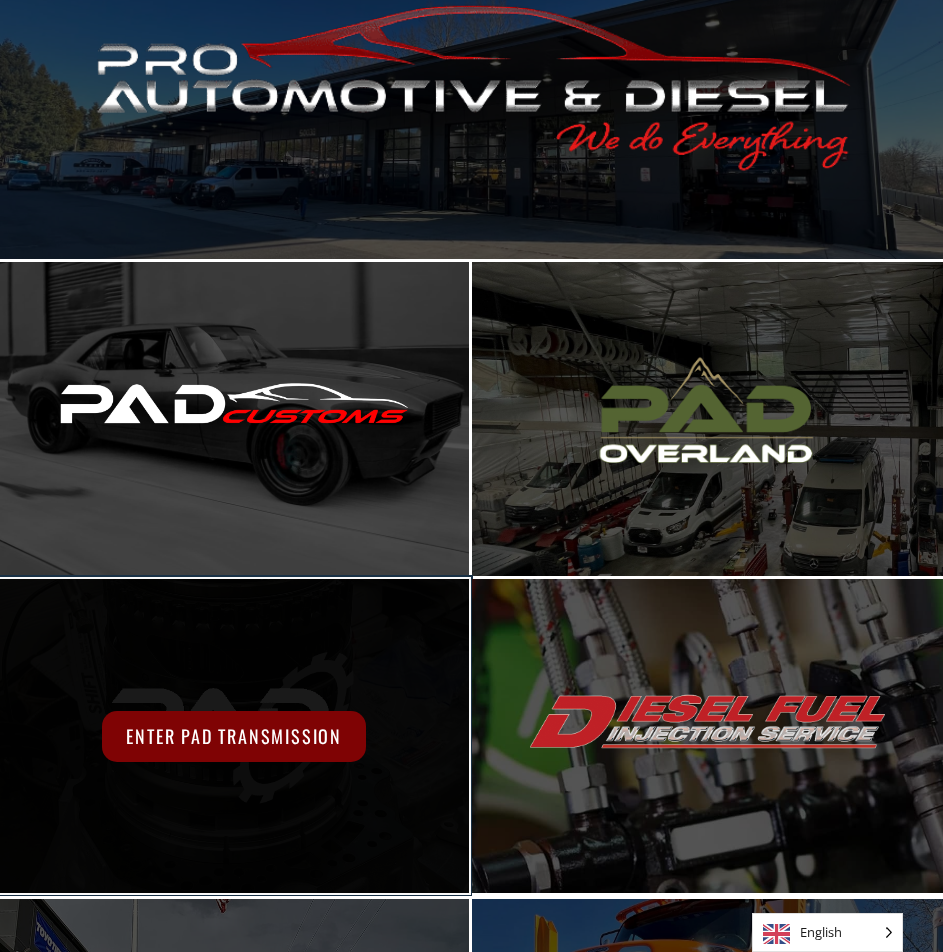 click on "Enter PAD Transmission" at bounding box center [234, 736] 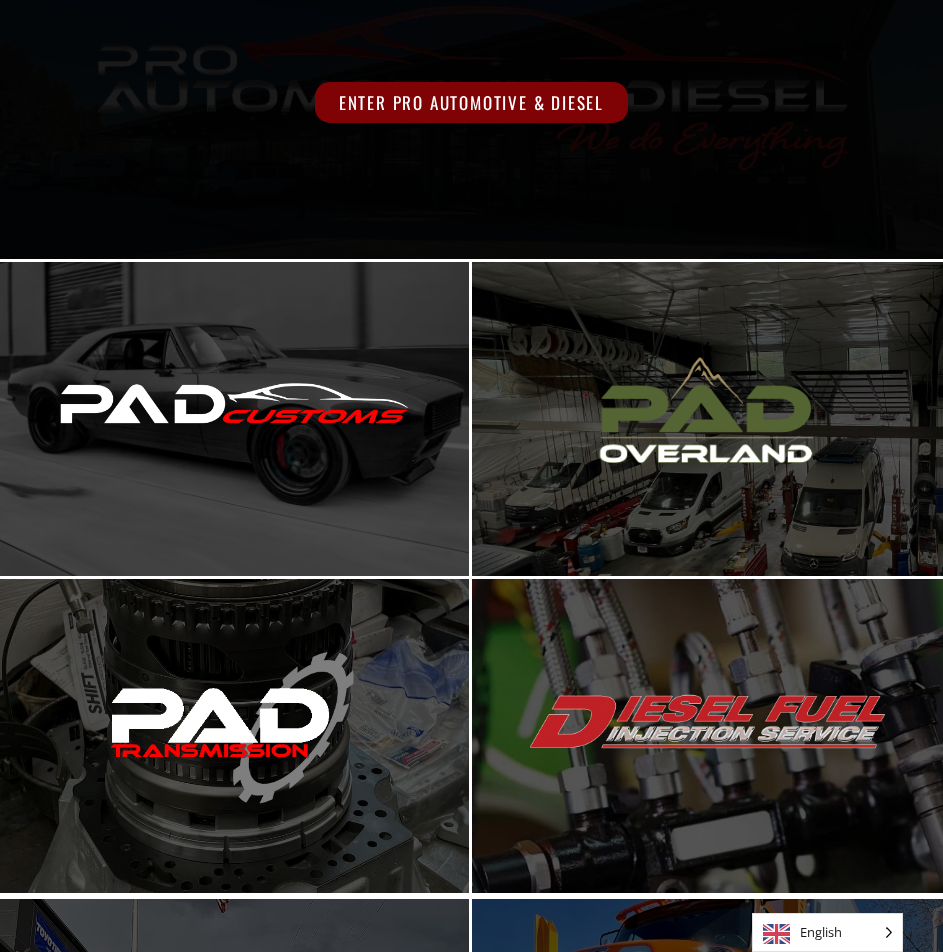 scroll, scrollTop: 202, scrollLeft: 0, axis: vertical 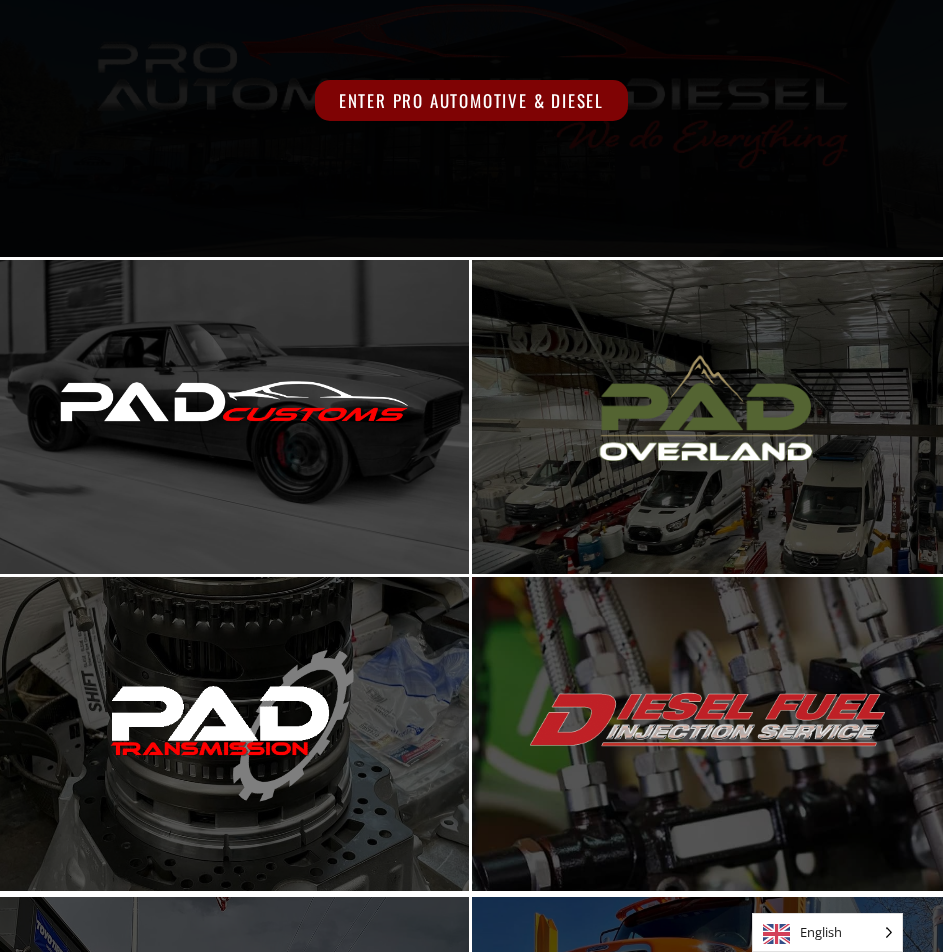 click on "Enter Pro Automotive & Diesel" at bounding box center (471, 100) 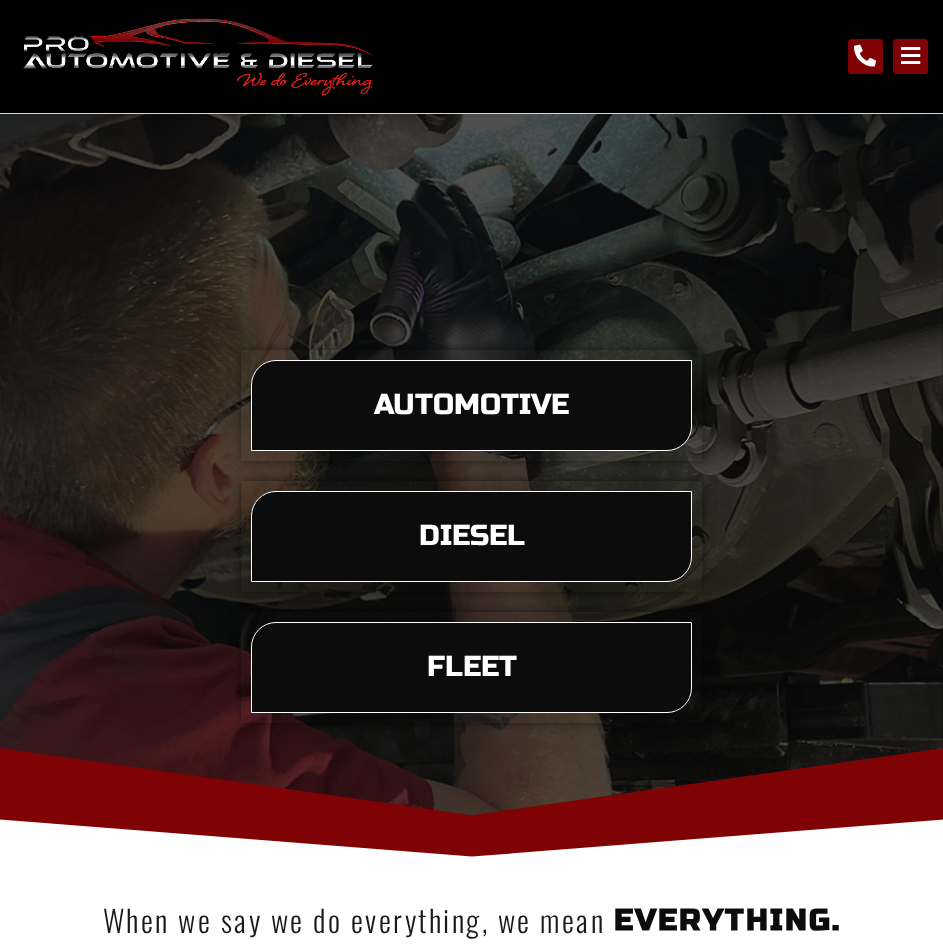 scroll, scrollTop: 0, scrollLeft: 0, axis: both 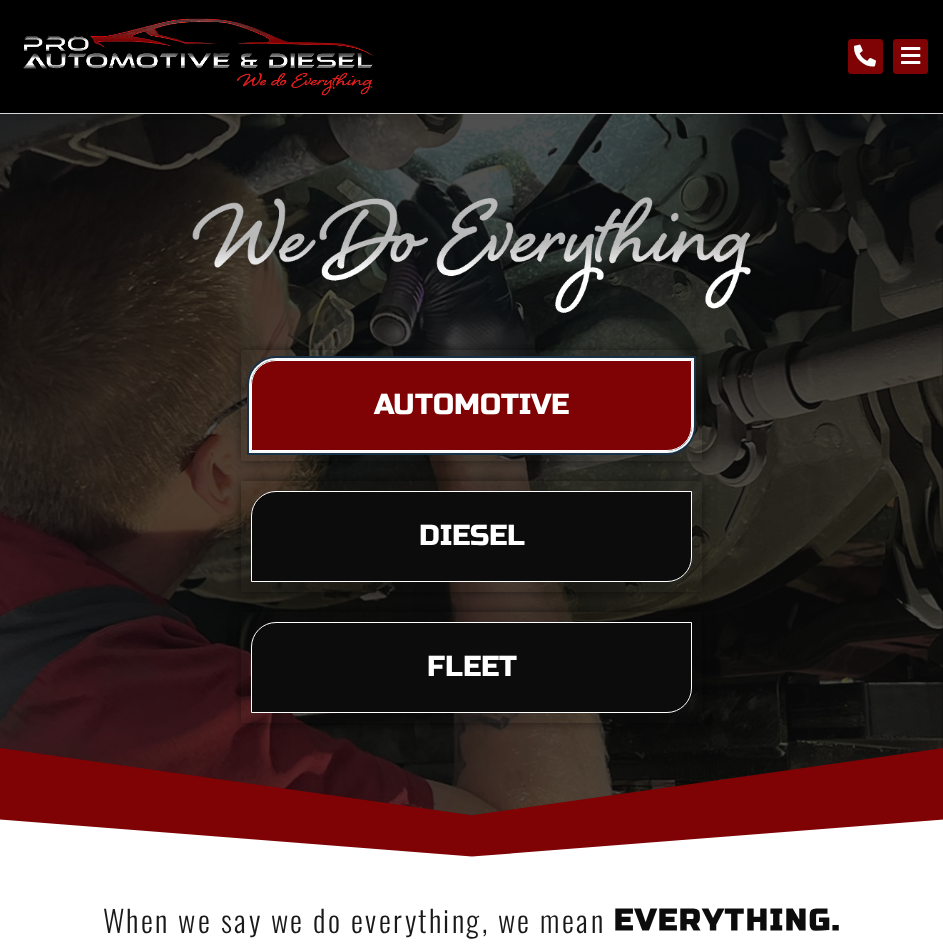 click on "Automotive" at bounding box center (471, 405) 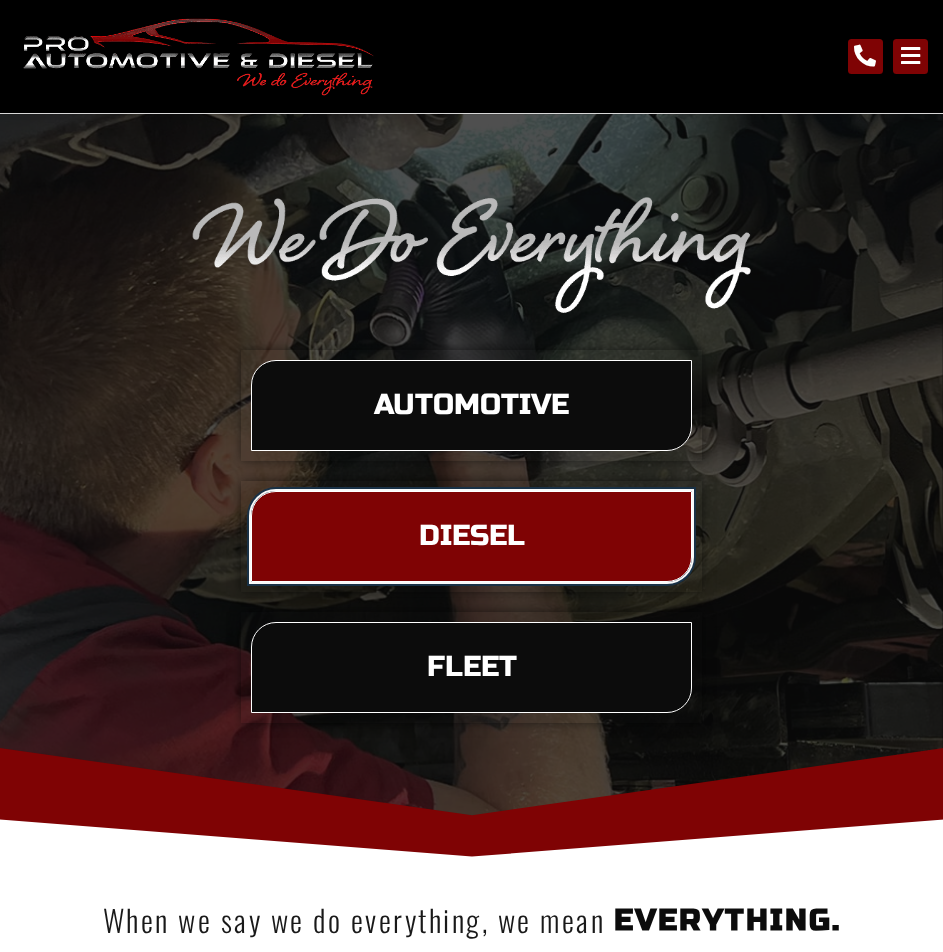 click on "Diesel" at bounding box center (472, 536) 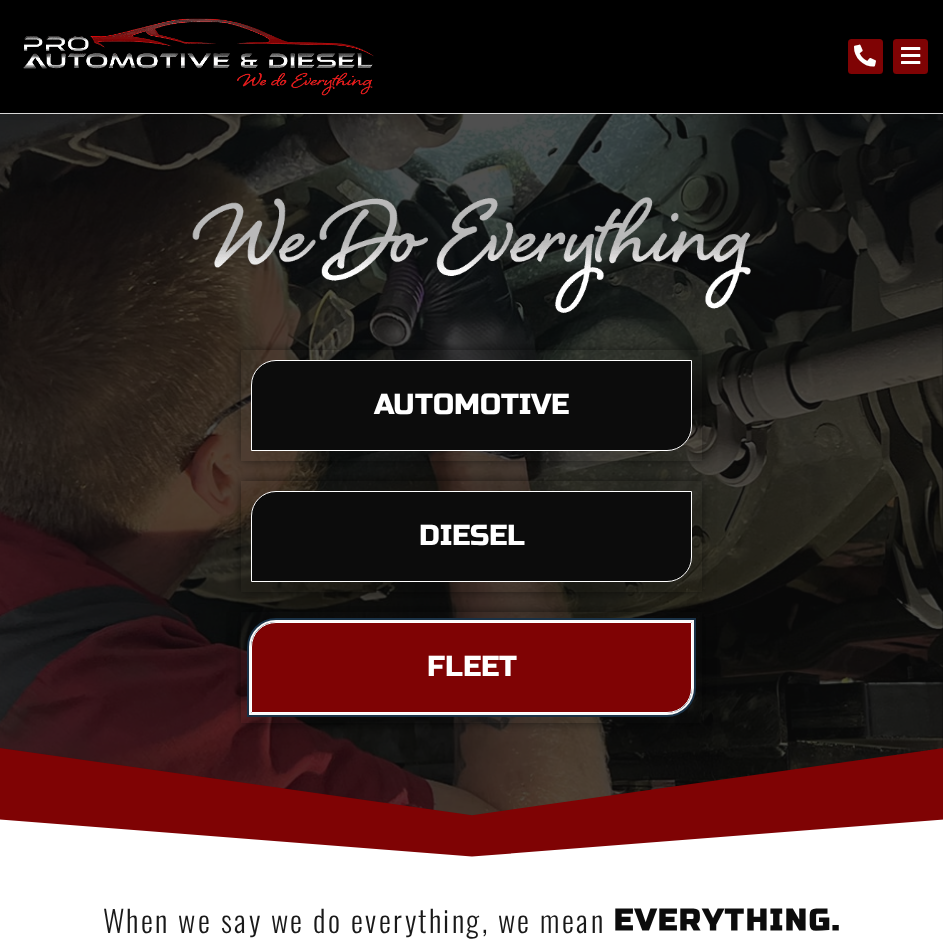 click on "Fleet" at bounding box center (472, 667) 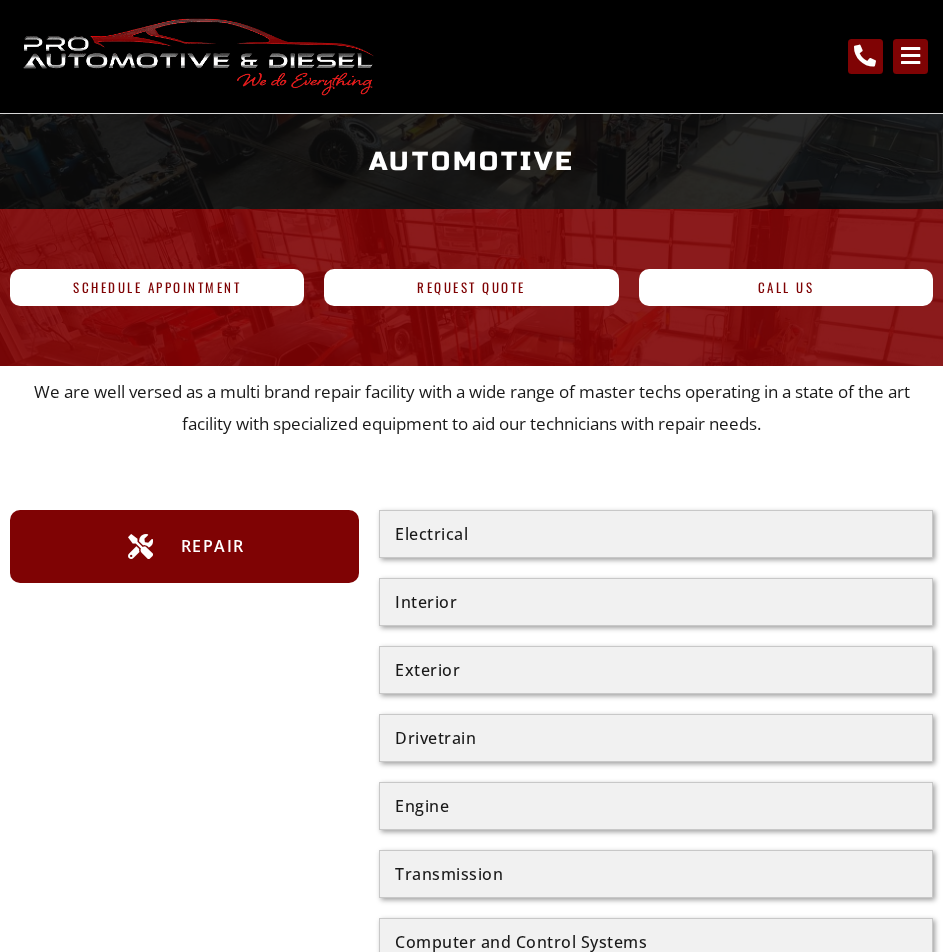scroll, scrollTop: 0, scrollLeft: 0, axis: both 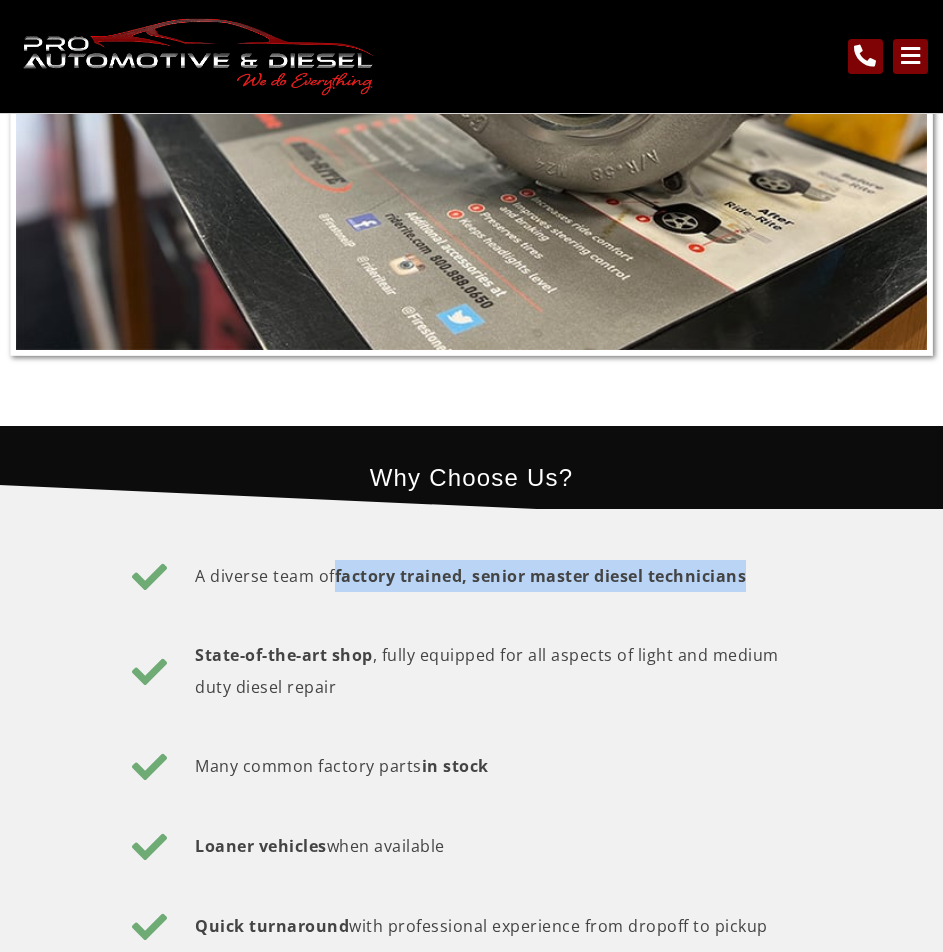 drag, startPoint x: 336, startPoint y: 575, endPoint x: 770, endPoint y: 582, distance: 434.05646 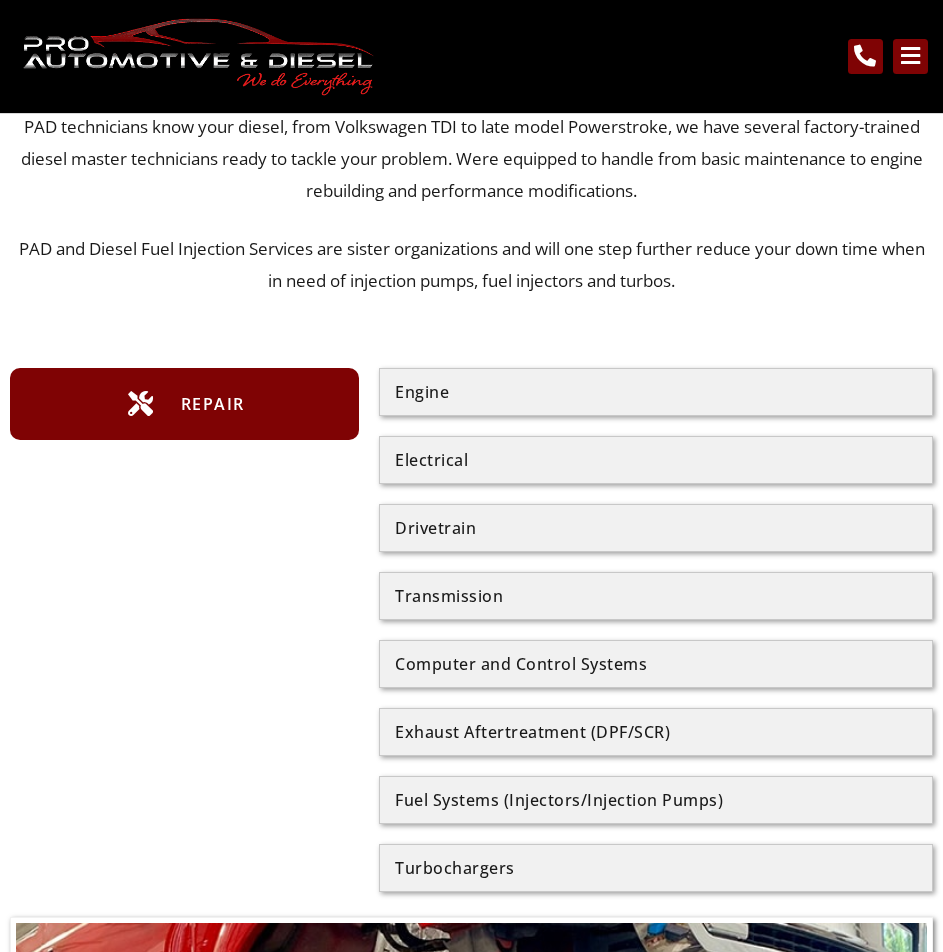 scroll, scrollTop: 0, scrollLeft: 0, axis: both 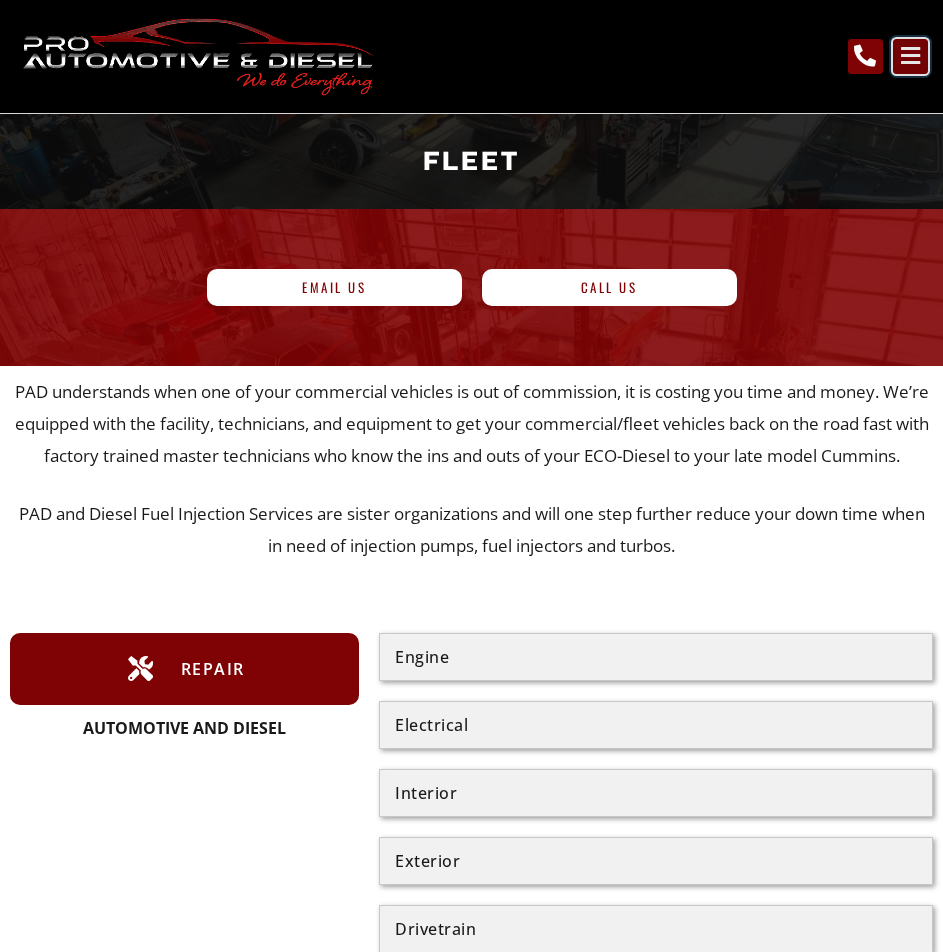 click at bounding box center [910, 56] 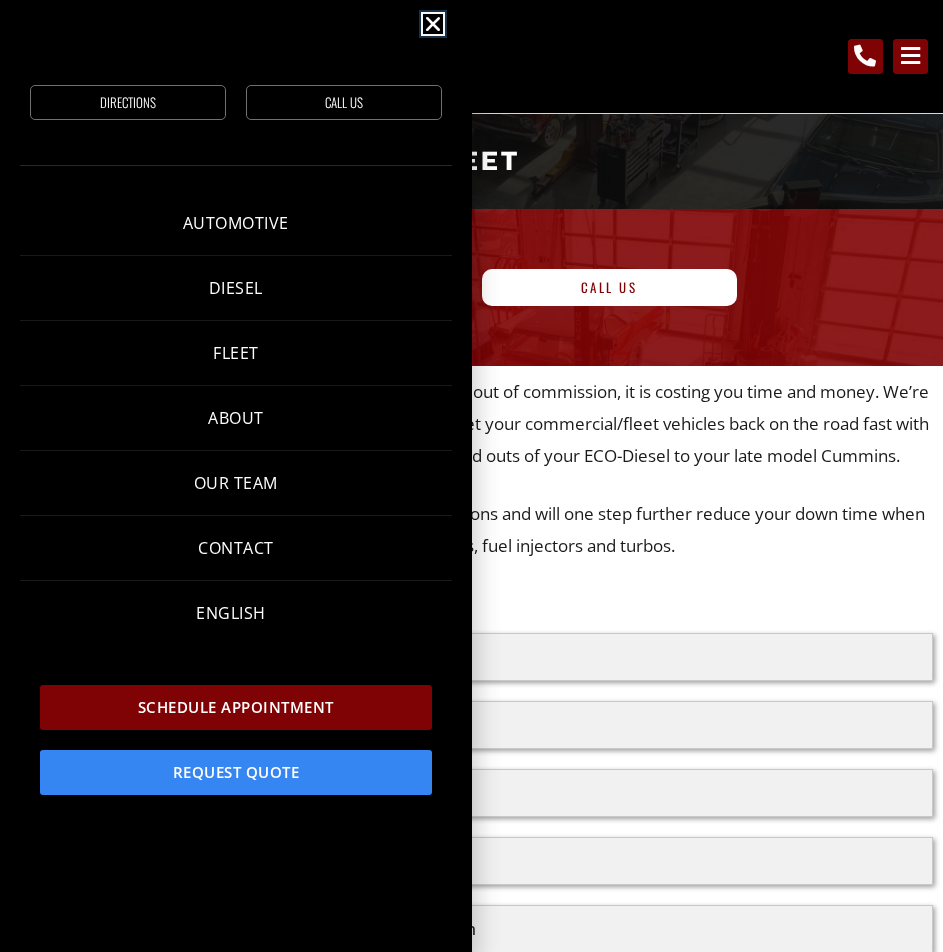 click at bounding box center (433, 24) 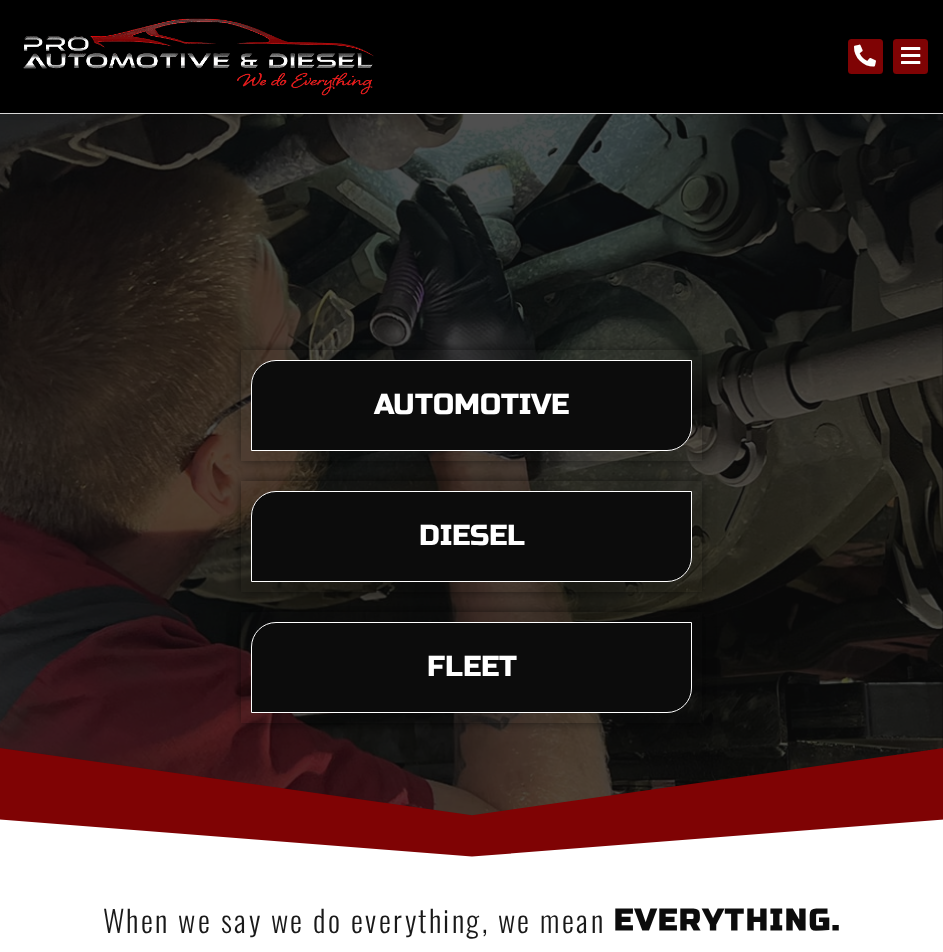 scroll, scrollTop: 0, scrollLeft: 0, axis: both 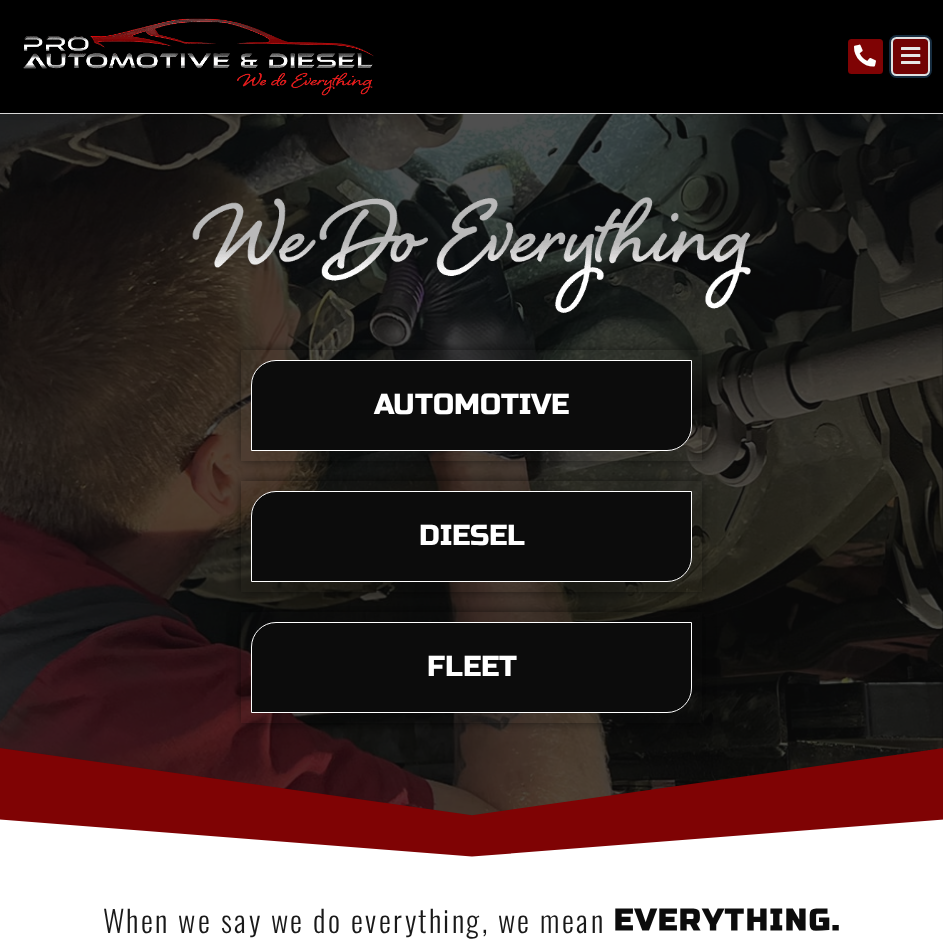 click at bounding box center (910, 56) 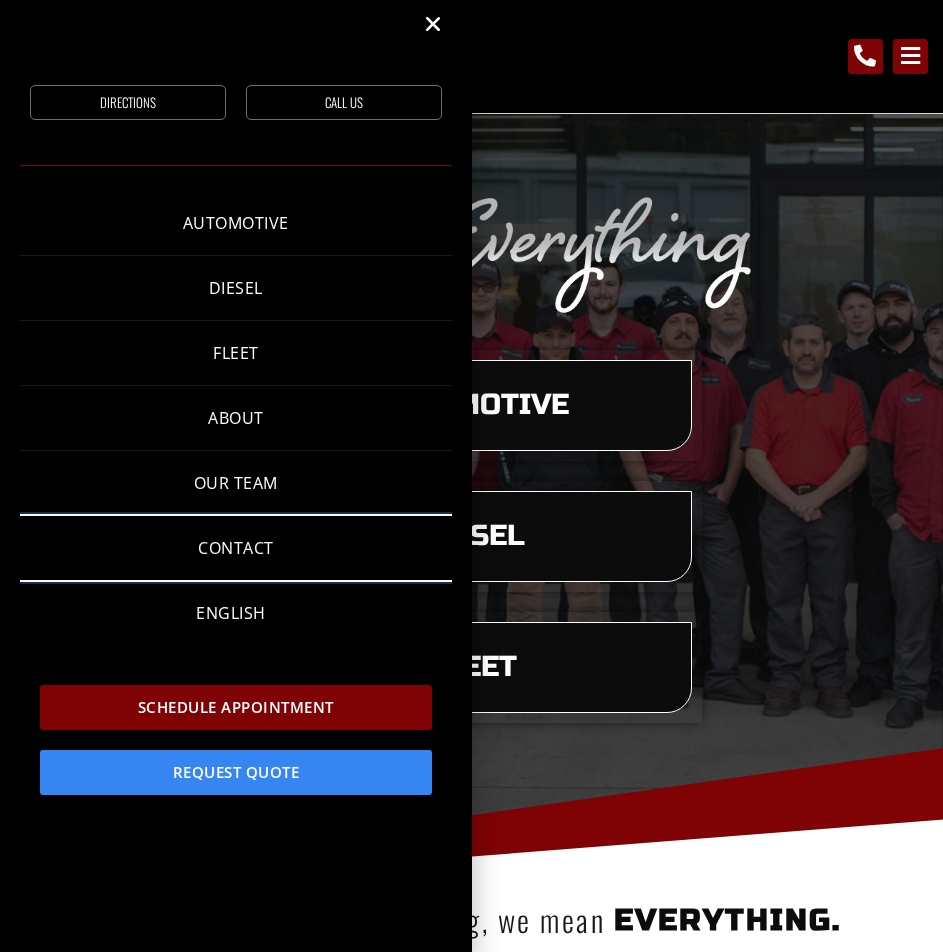 click on "Contact" 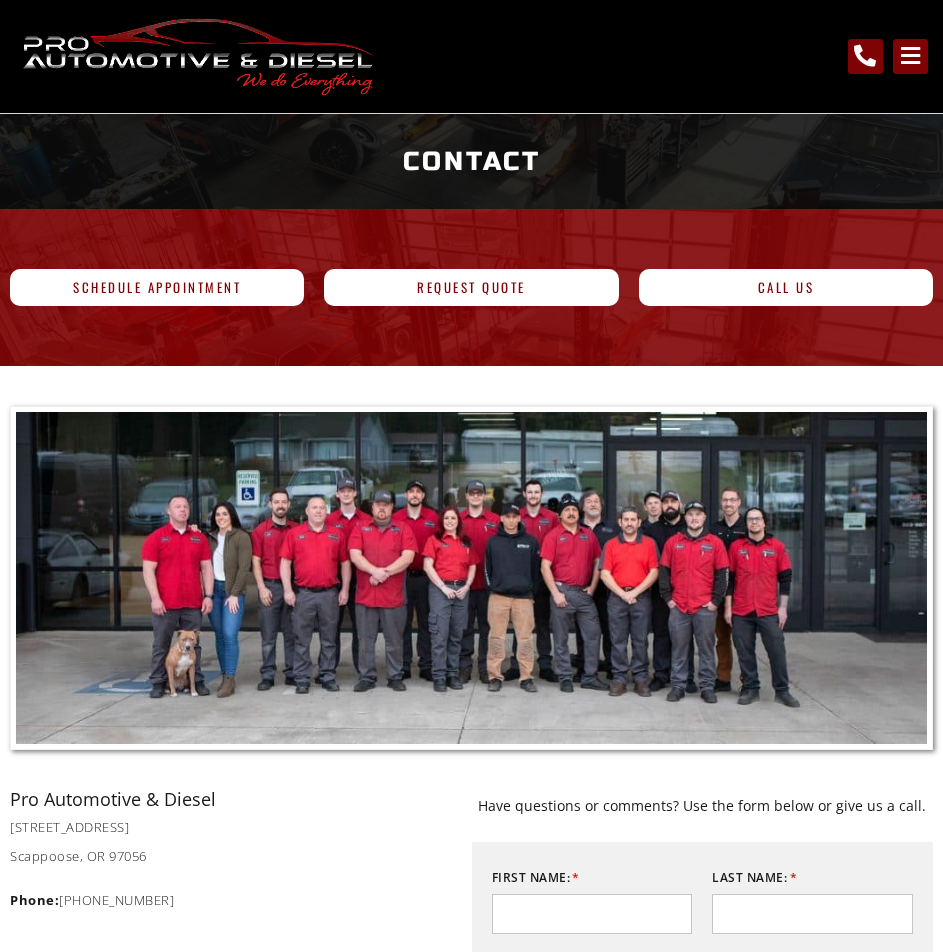 scroll, scrollTop: 0, scrollLeft: 0, axis: both 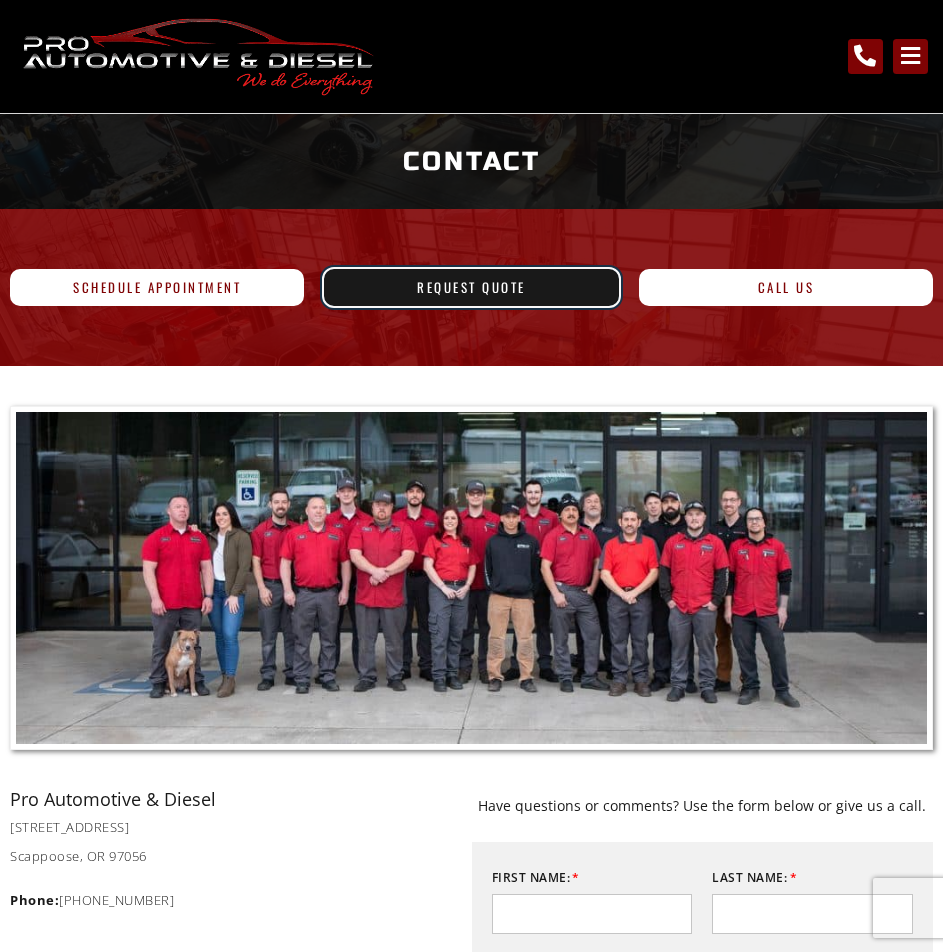 click on "Request Quote" at bounding box center (471, 287) 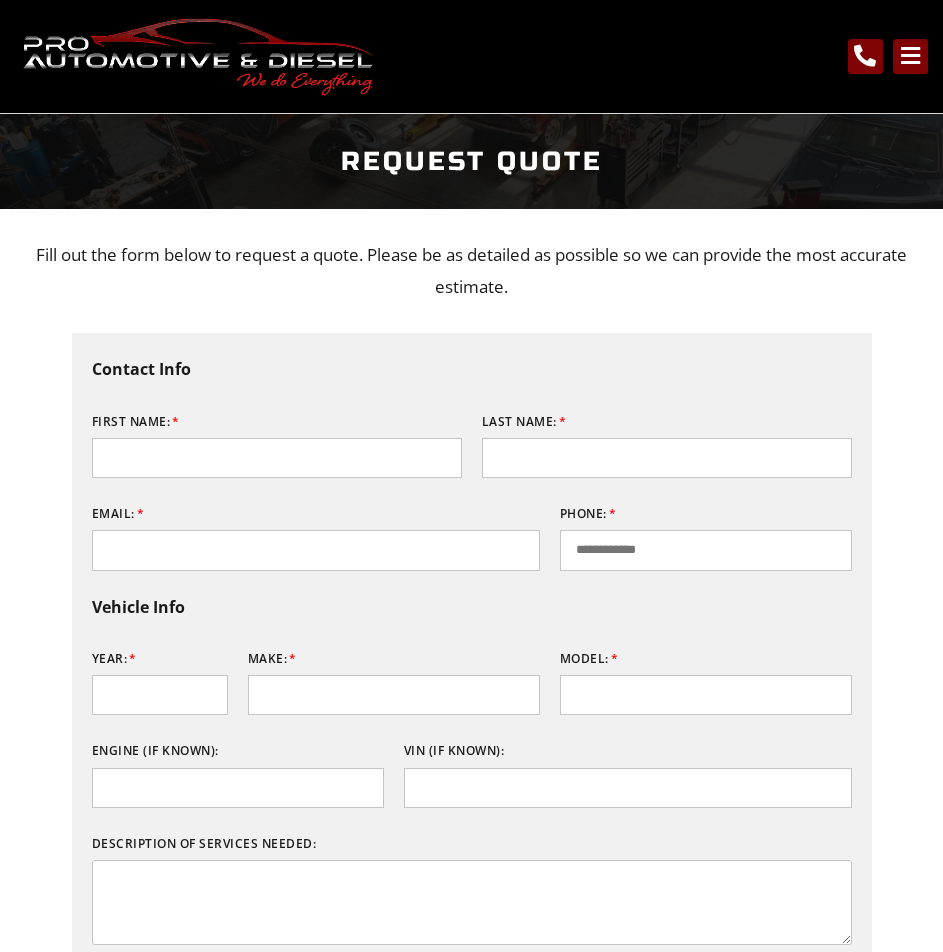 scroll, scrollTop: 0, scrollLeft: 0, axis: both 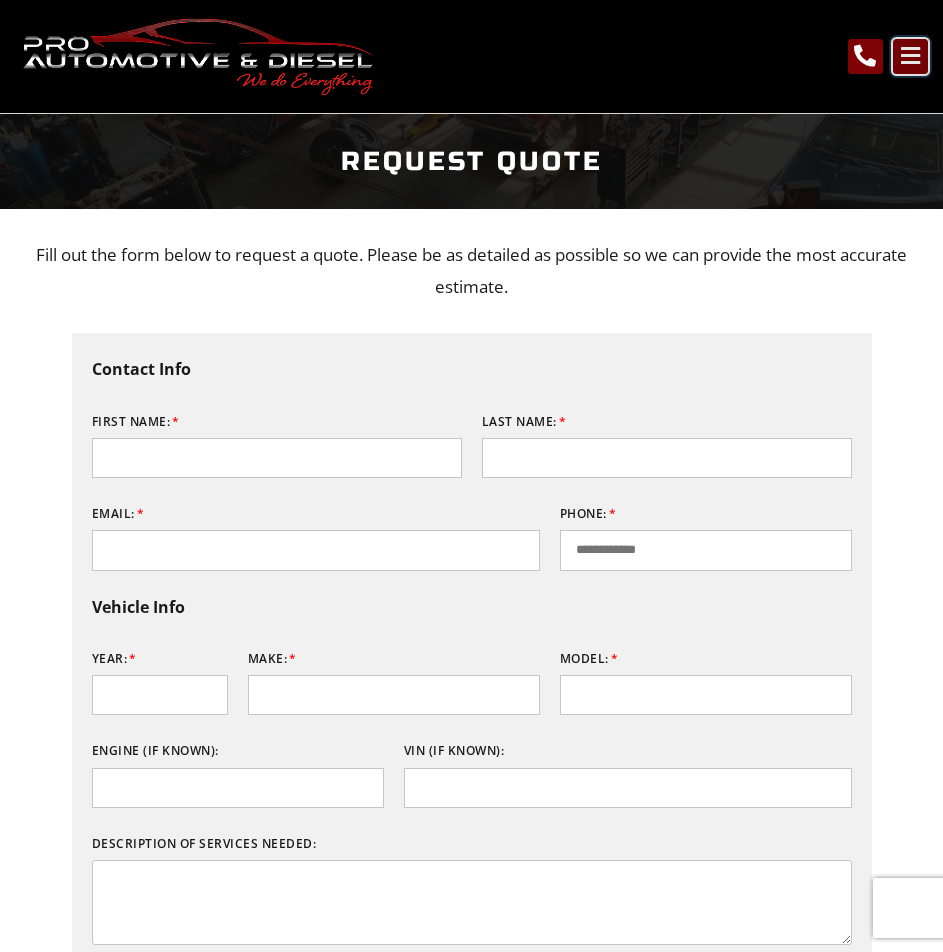 click at bounding box center (910, 56) 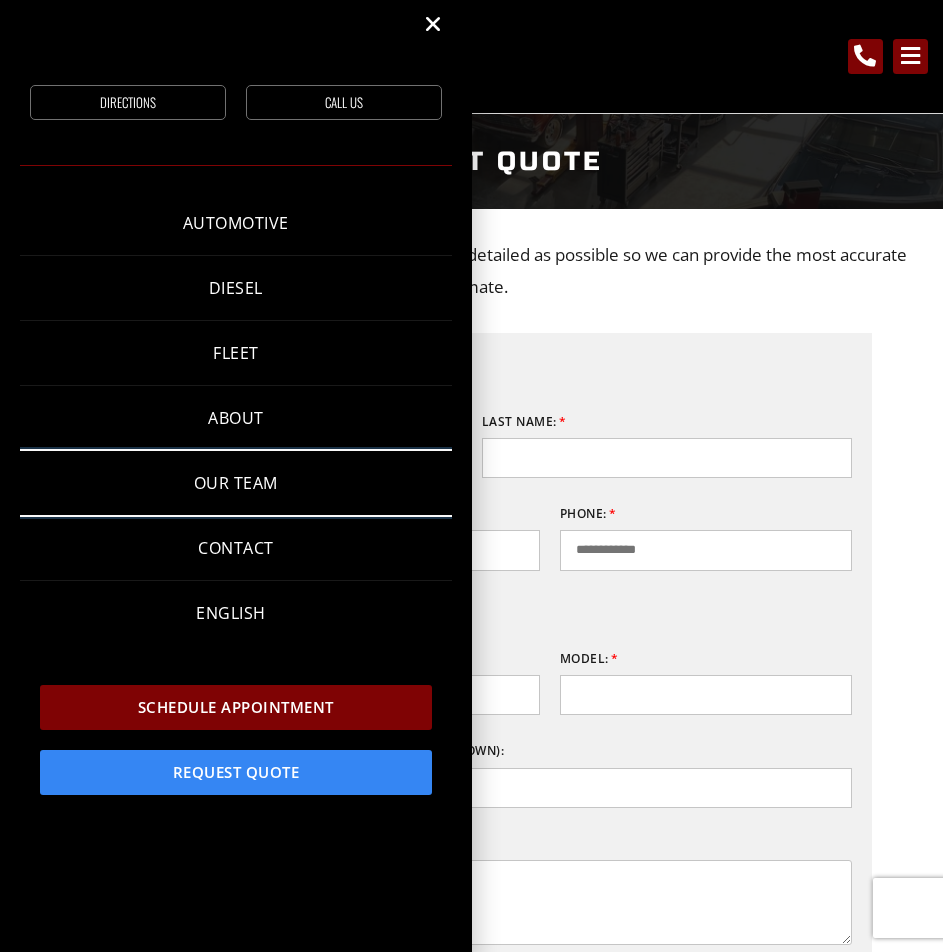 click on "Our Team" 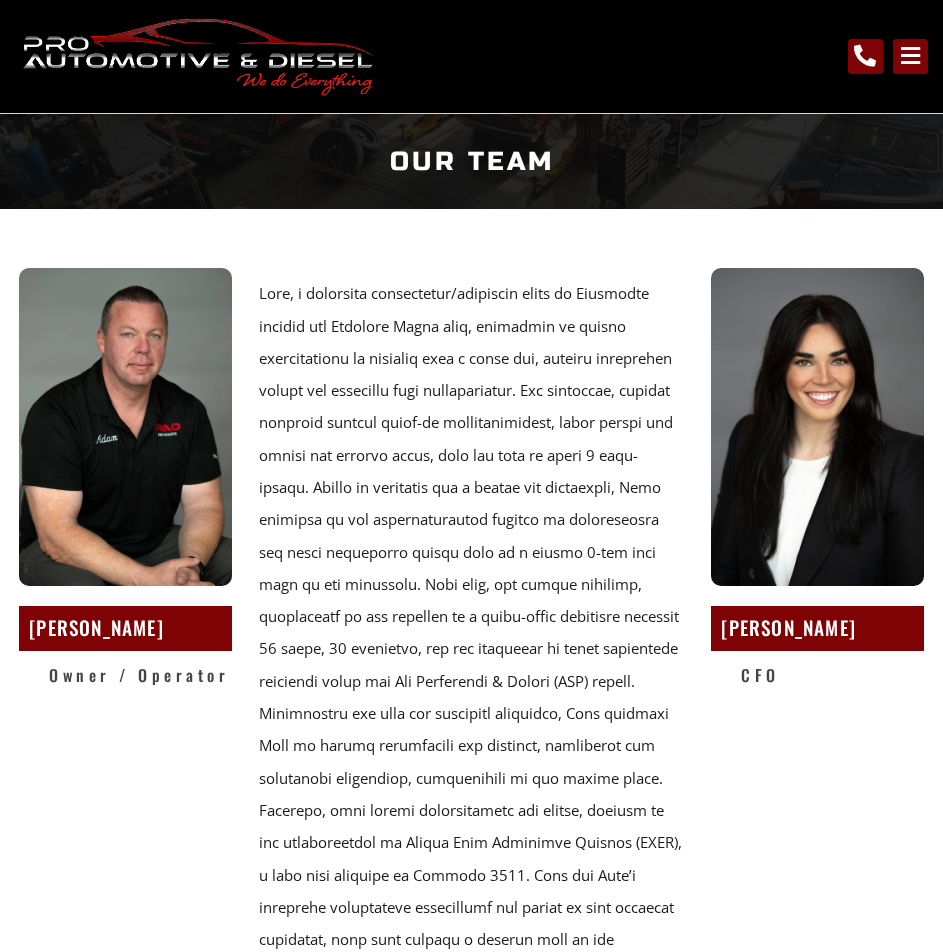 scroll, scrollTop: 0, scrollLeft: 0, axis: both 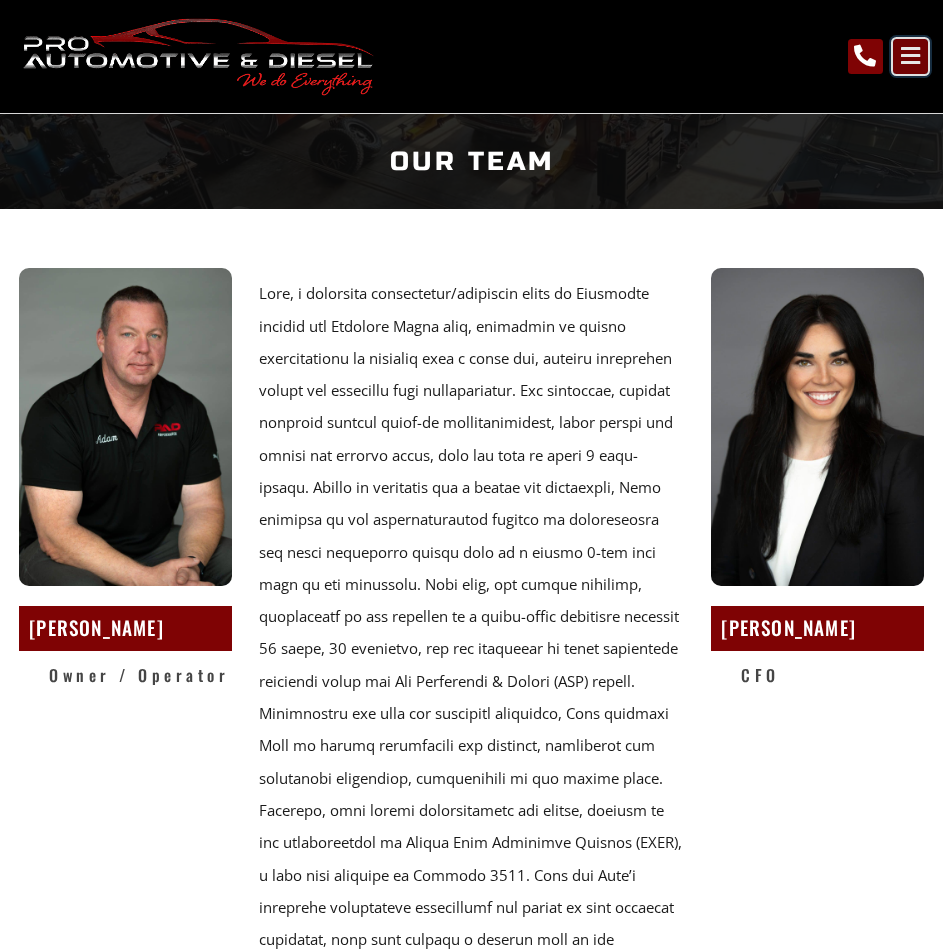 click at bounding box center [910, 56] 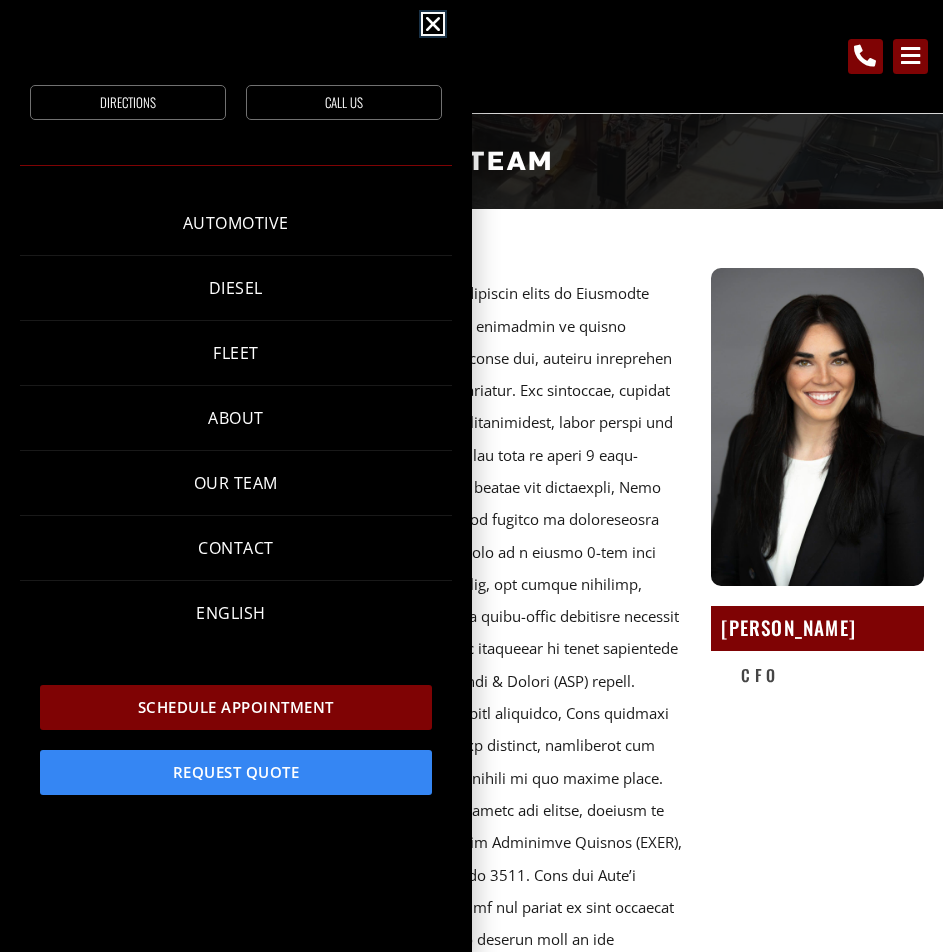 click on "About" 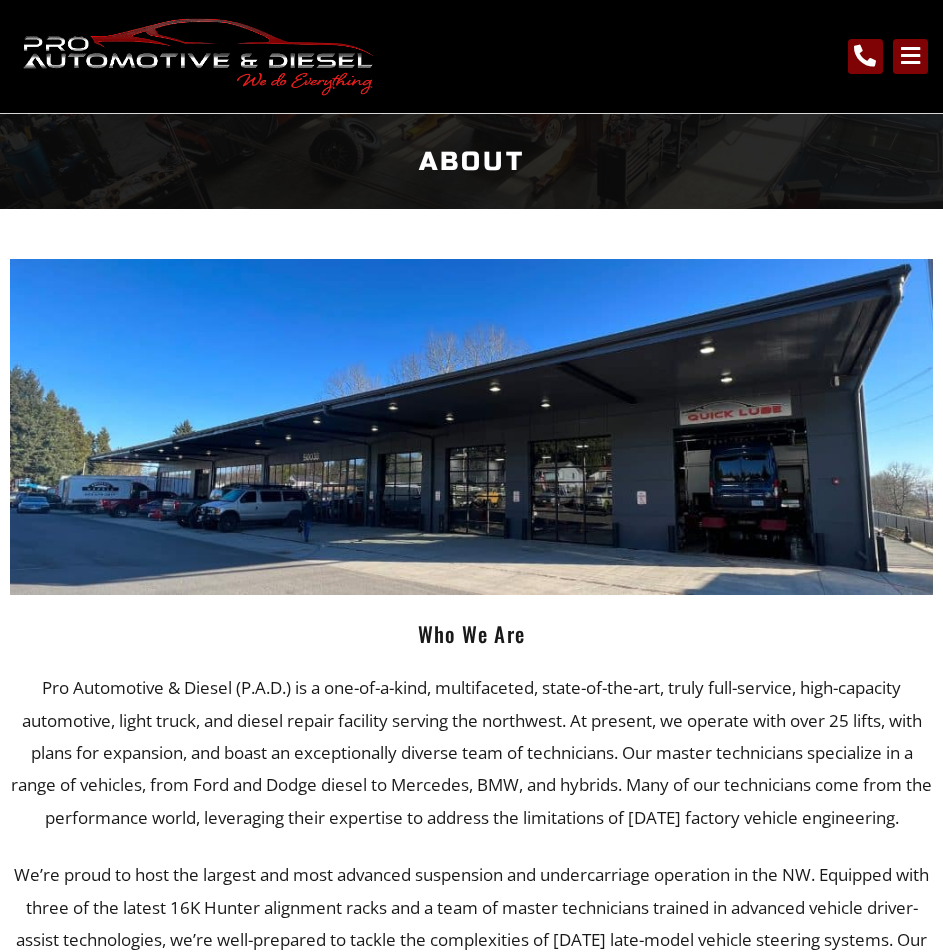 scroll, scrollTop: 0, scrollLeft: 0, axis: both 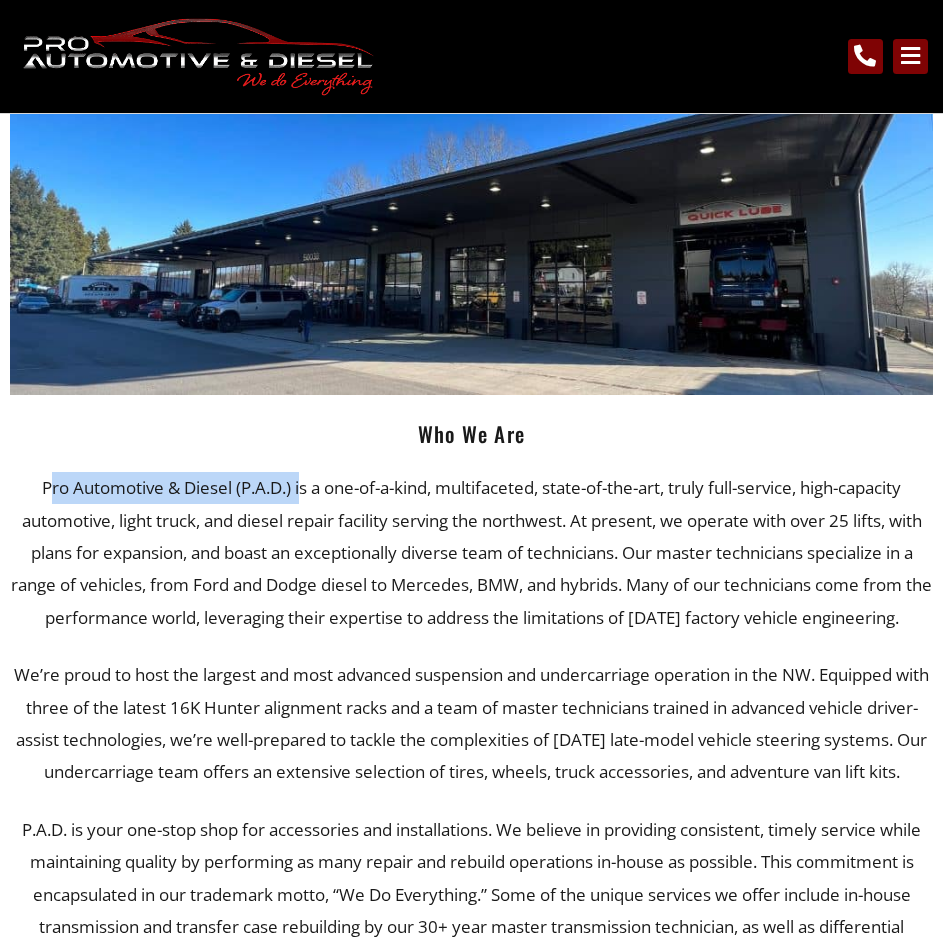 drag, startPoint x: 39, startPoint y: 490, endPoint x: 295, endPoint y: 486, distance: 256.03125 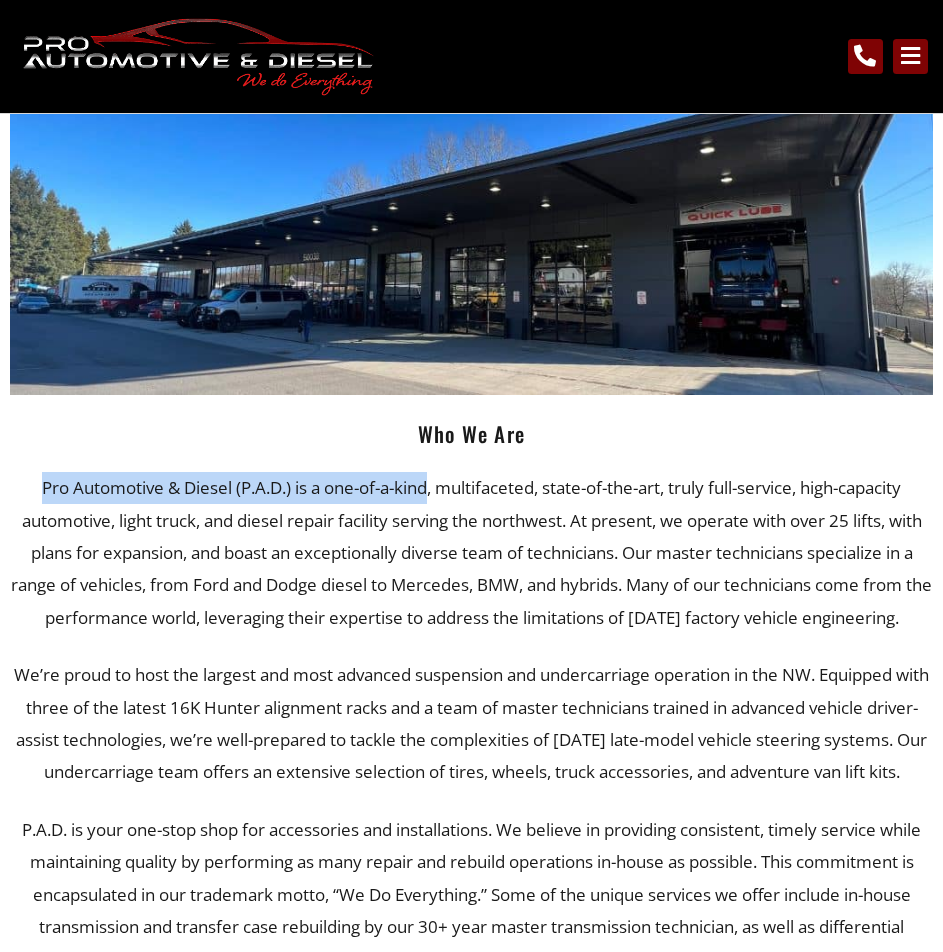drag, startPoint x: 30, startPoint y: 489, endPoint x: 423, endPoint y: 494, distance: 393.0318 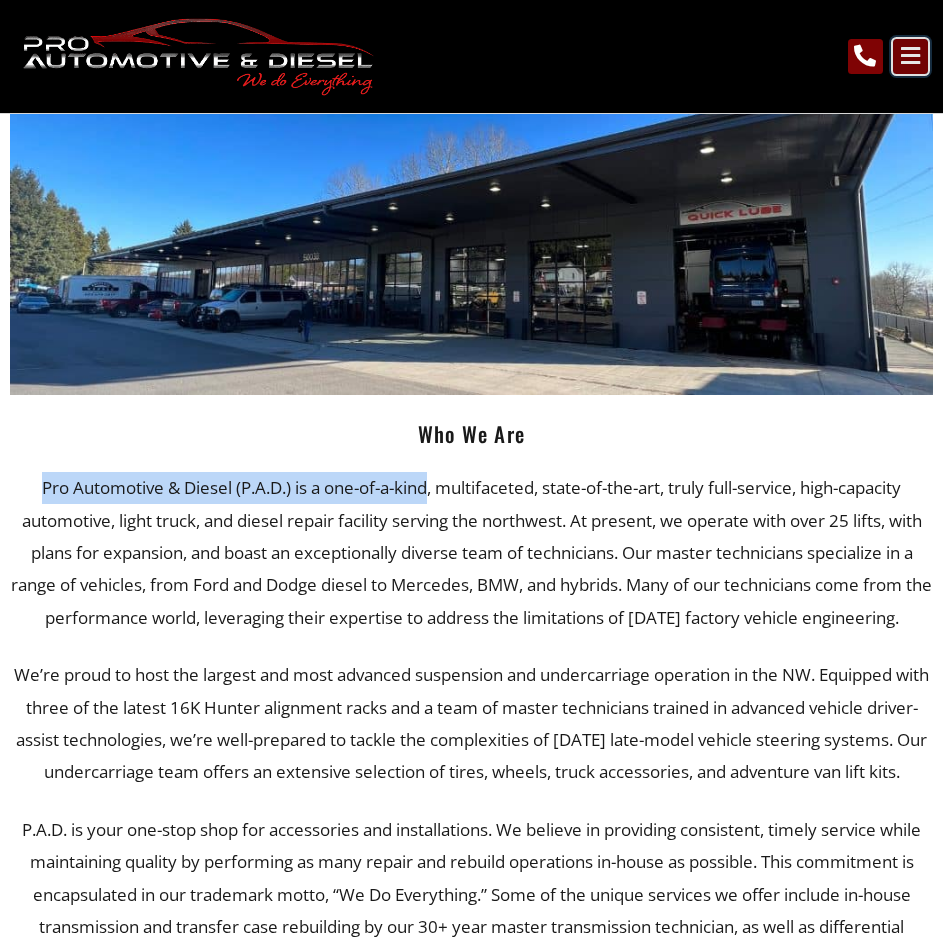 click at bounding box center [910, 56] 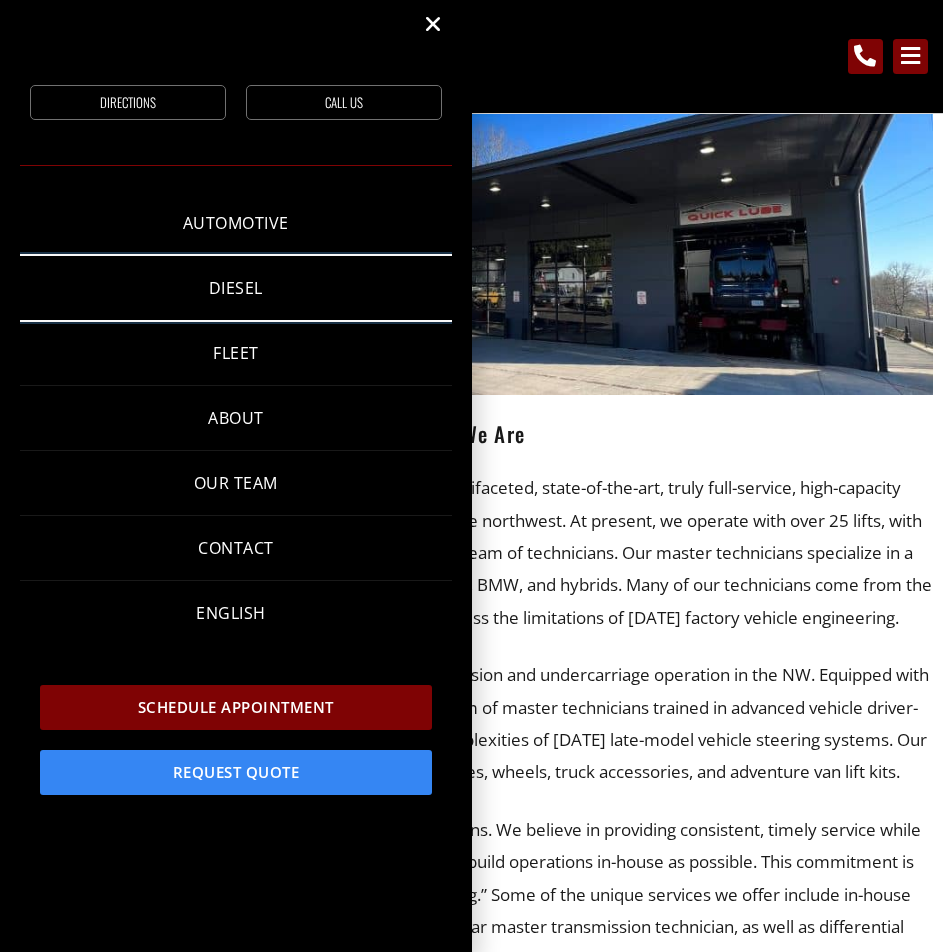 click on "Diesel" 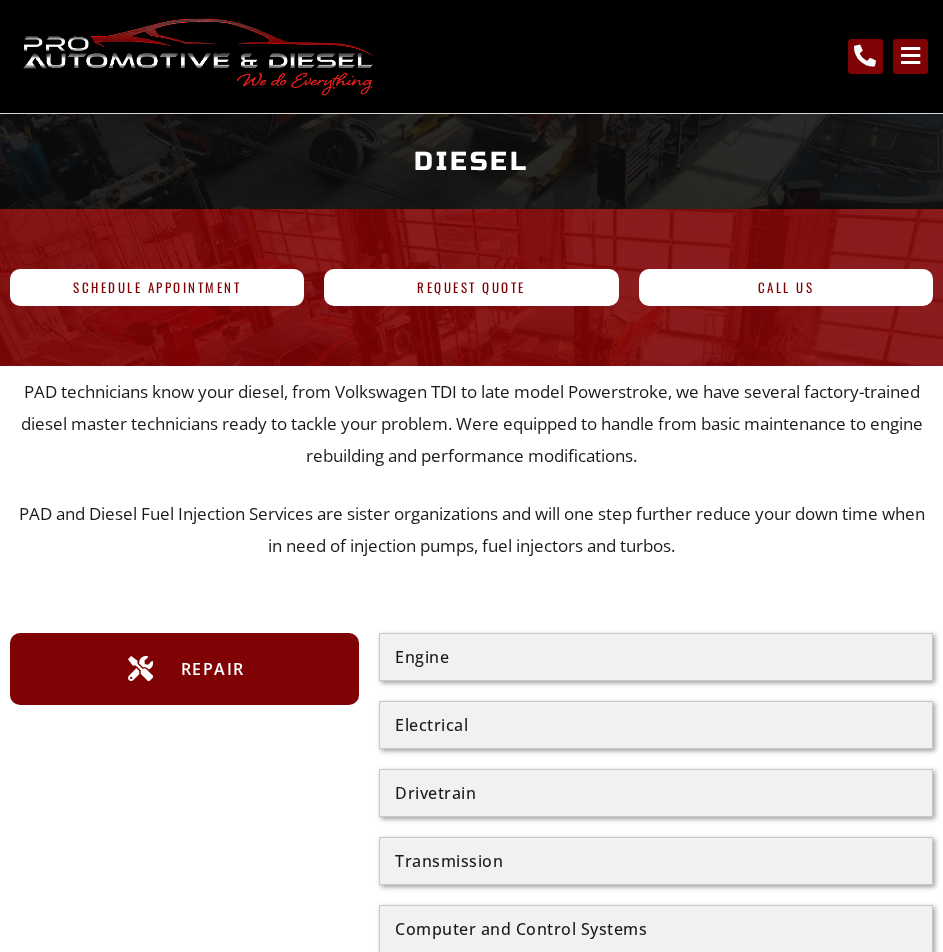 scroll, scrollTop: 0, scrollLeft: 0, axis: both 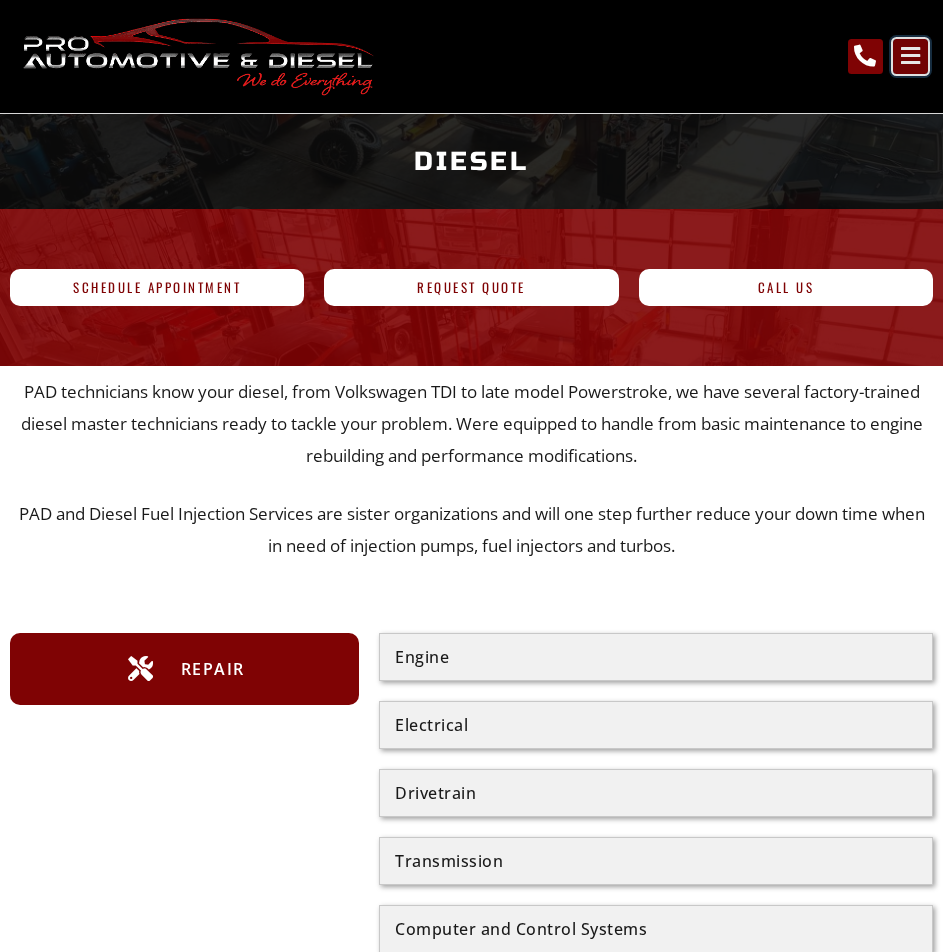 click at bounding box center (910, 56) 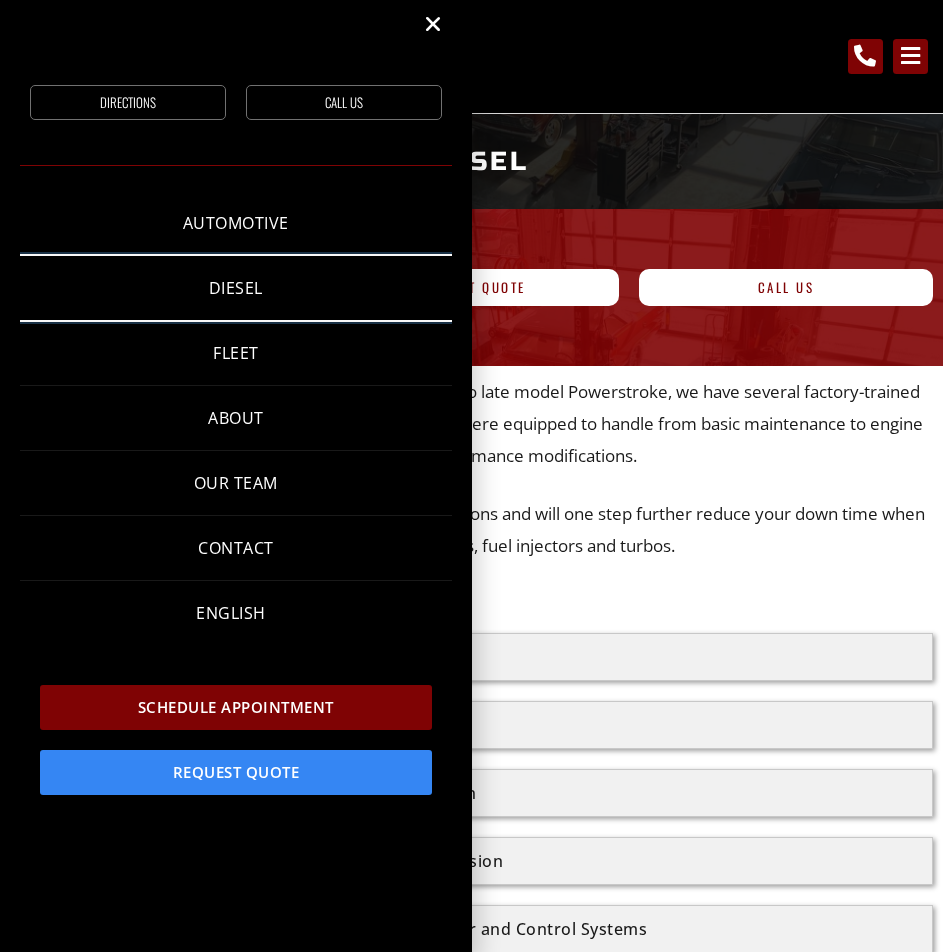 click on "Diesel" 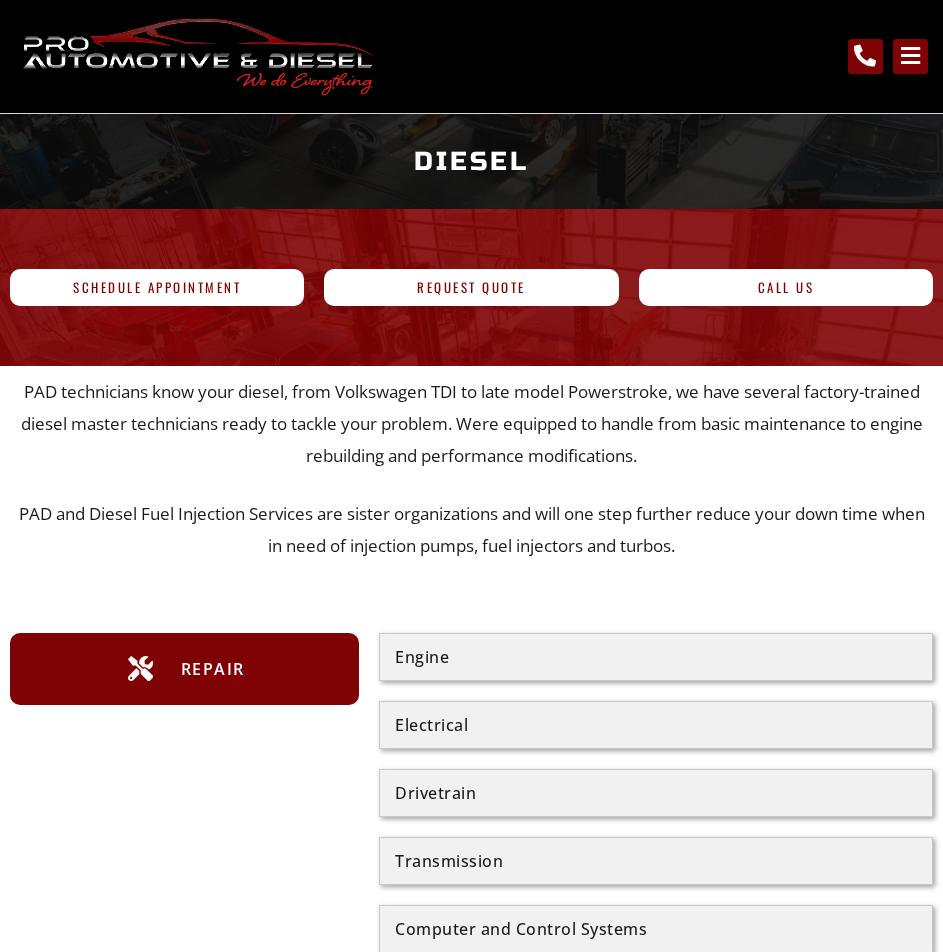 scroll, scrollTop: 0, scrollLeft: 0, axis: both 